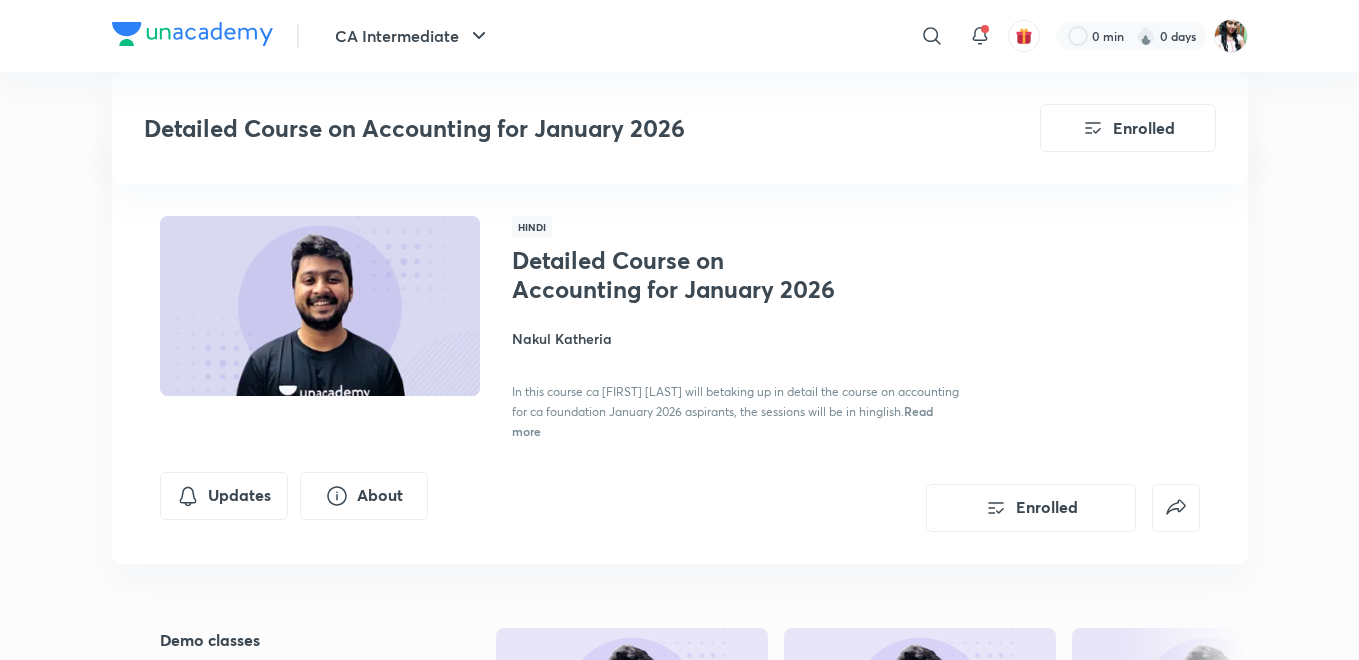 scroll, scrollTop: 4765, scrollLeft: 0, axis: vertical 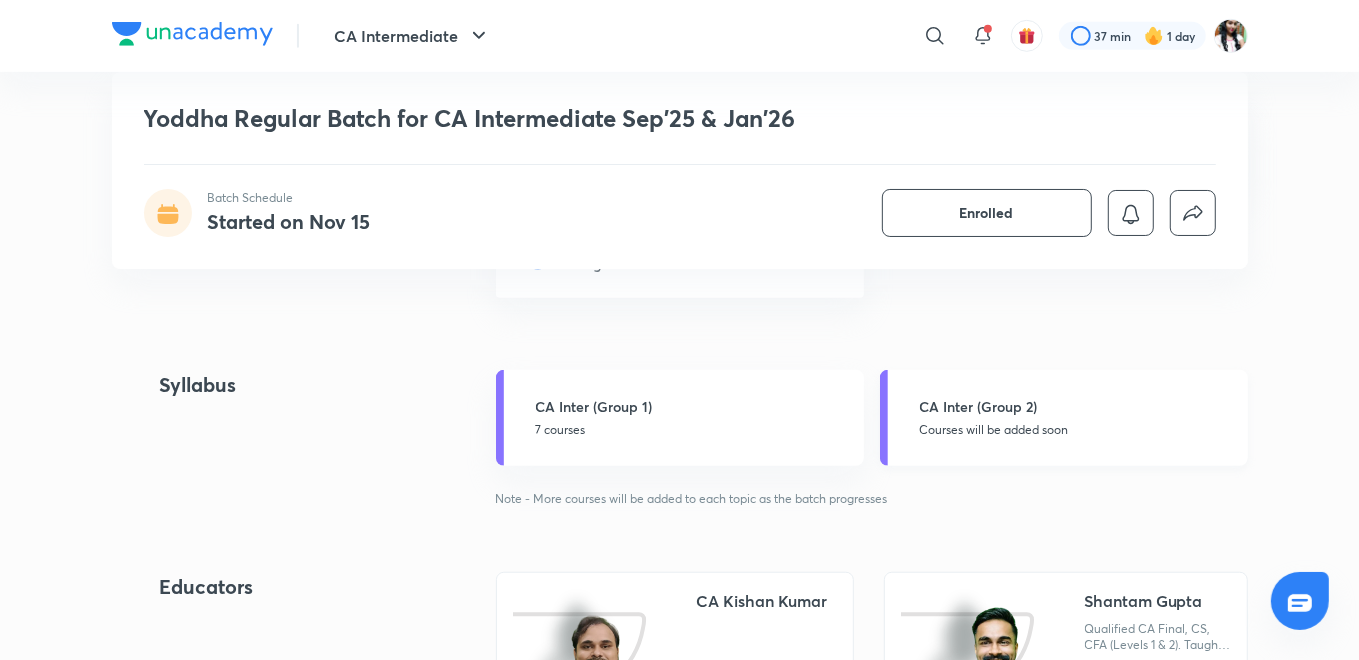 click on "Courses will be added soon" at bounding box center [1078, 430] 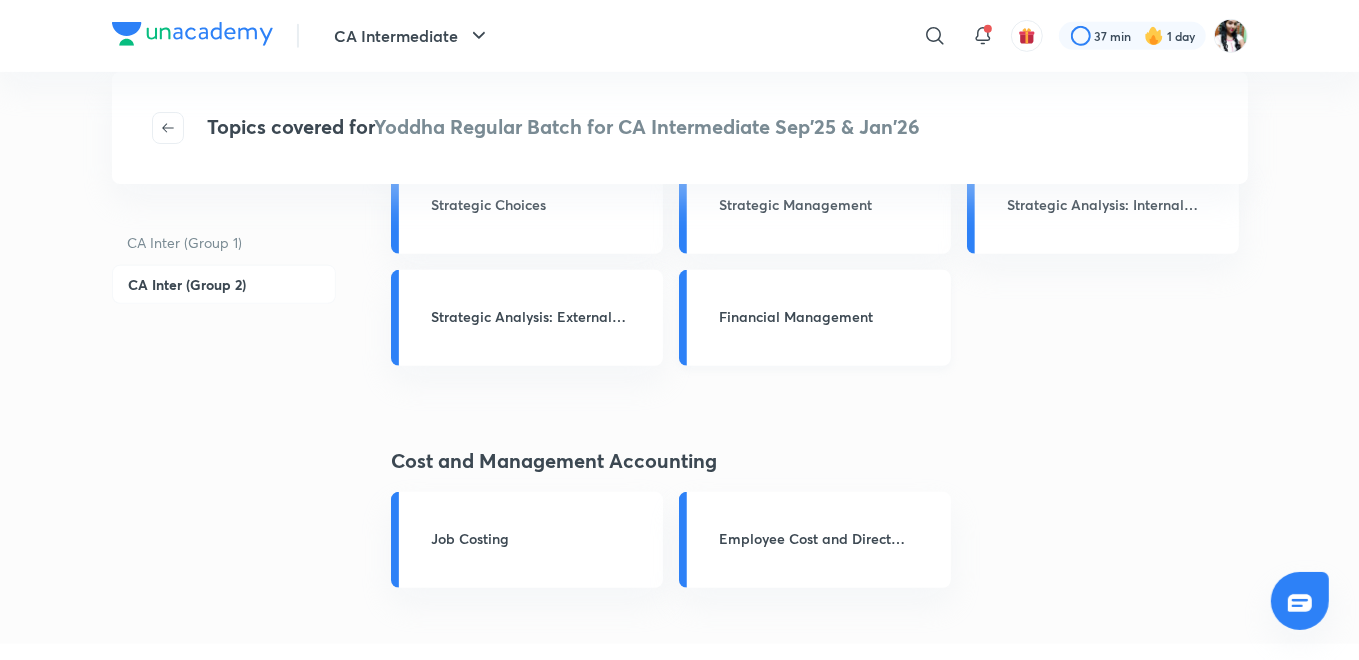 scroll, scrollTop: 777, scrollLeft: 0, axis: vertical 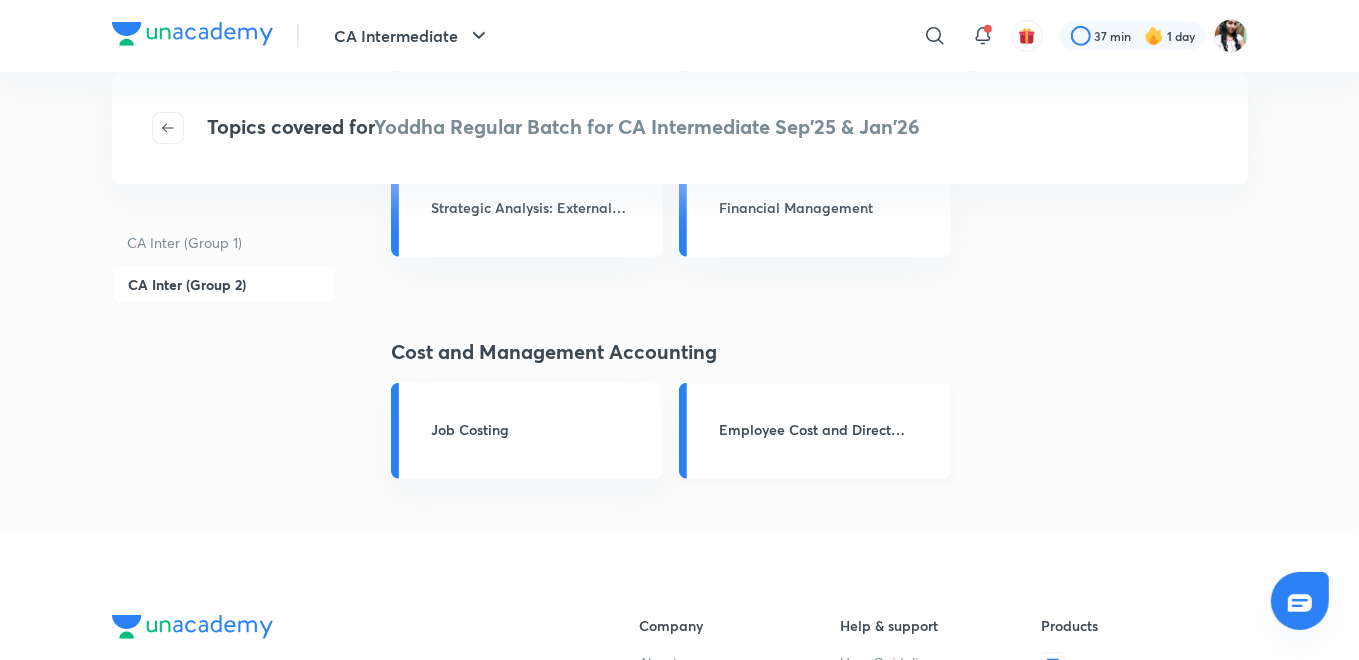 click on "Employee Cost and Direct Expenses" at bounding box center [829, 431] 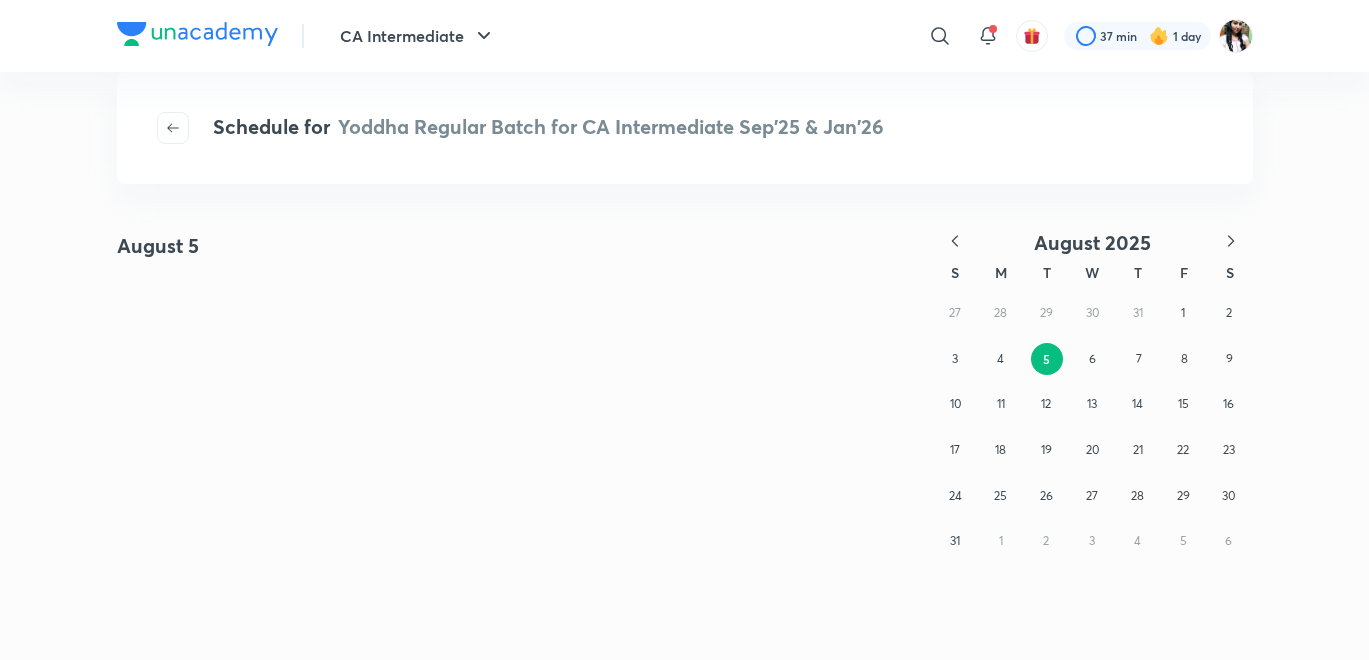 scroll, scrollTop: 0, scrollLeft: 0, axis: both 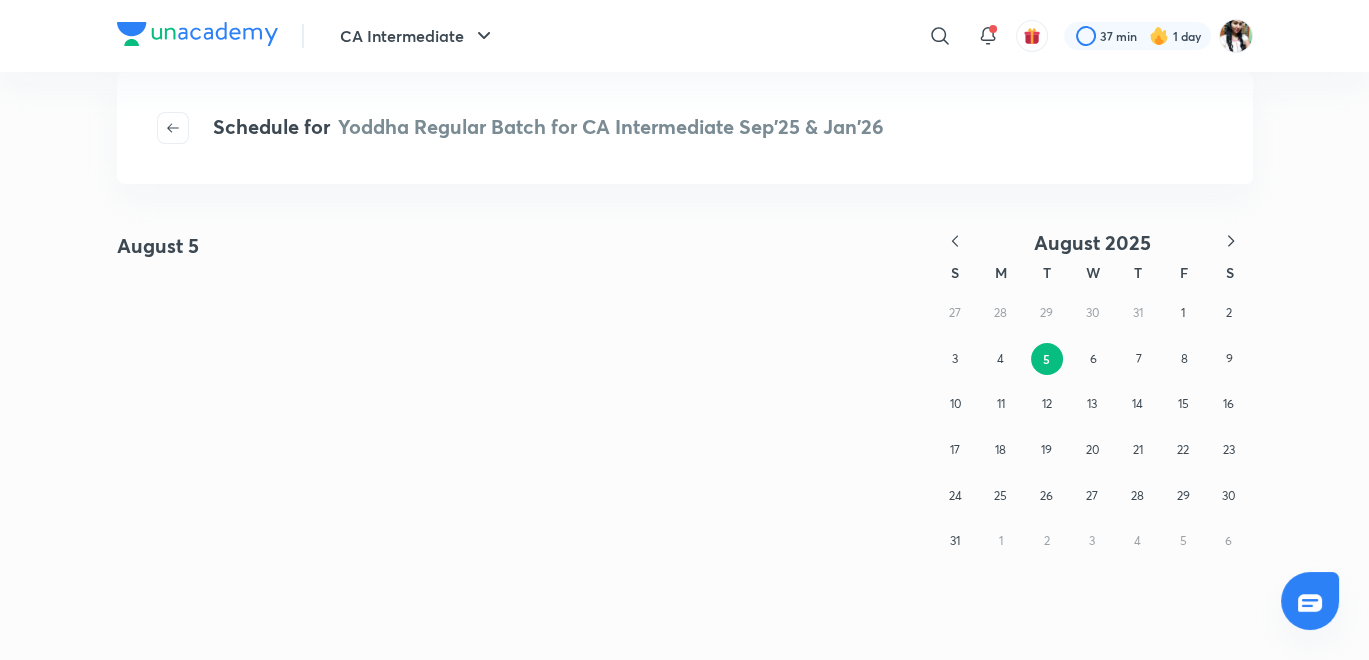 click 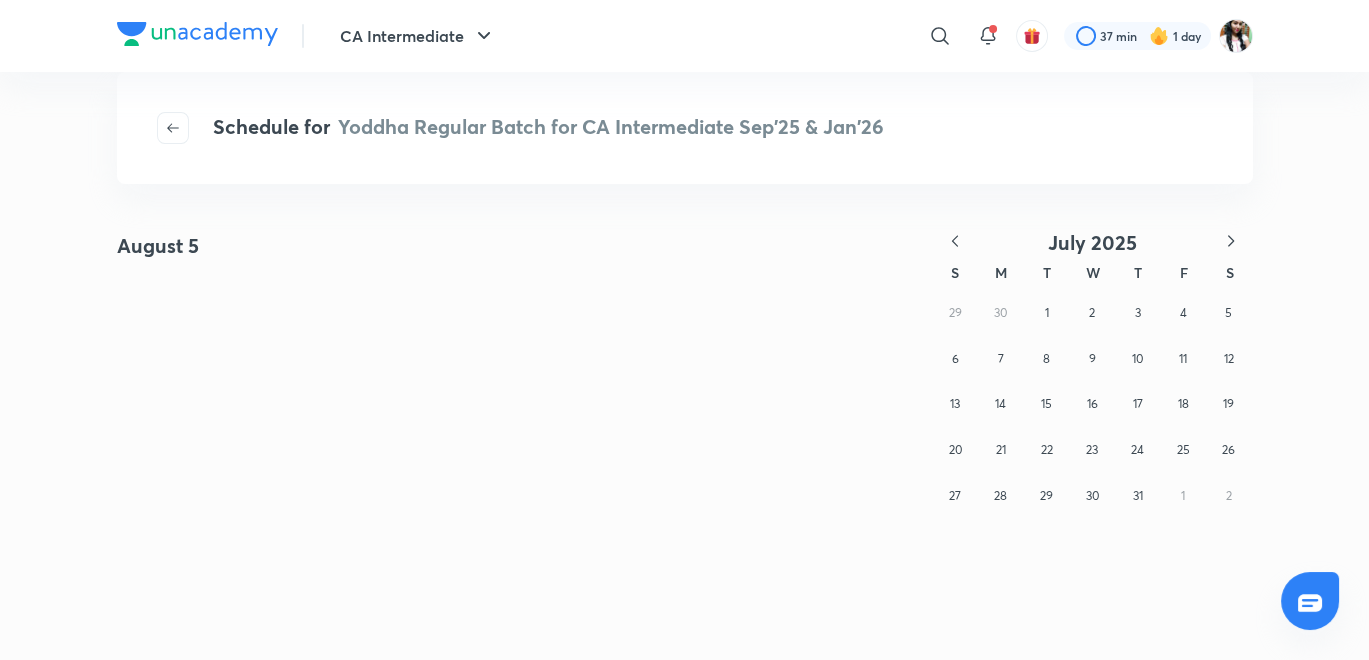 click 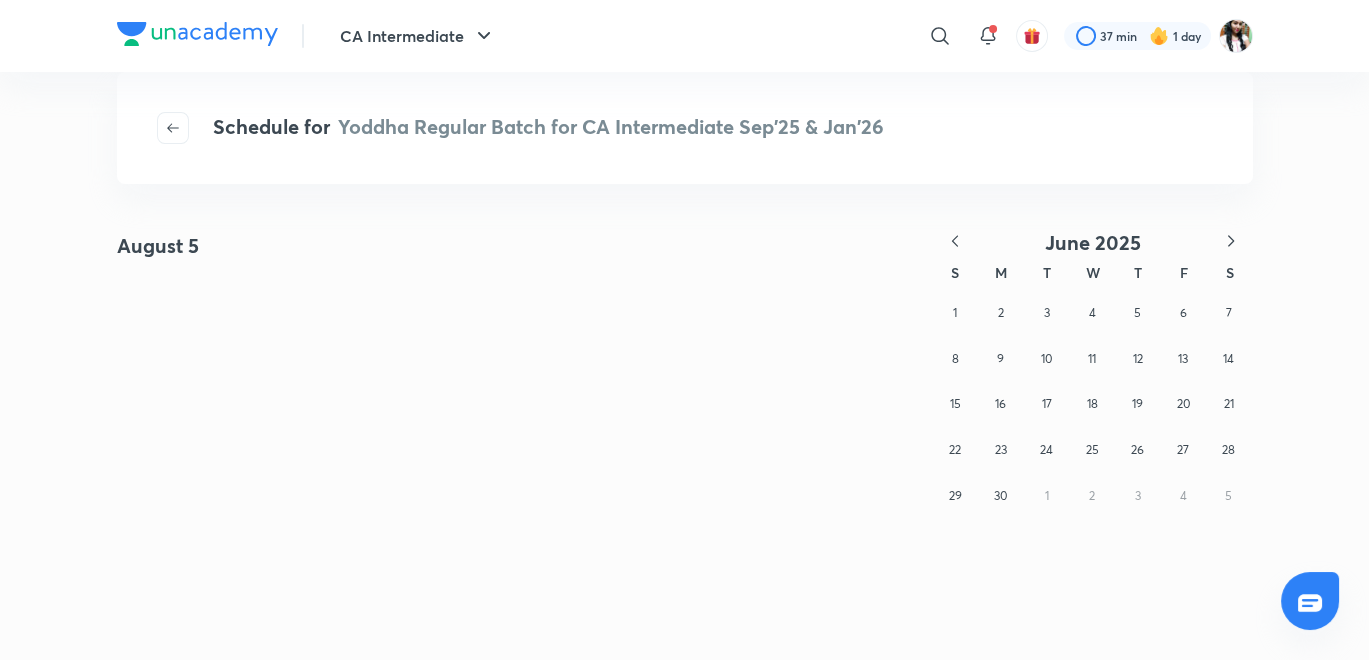 click 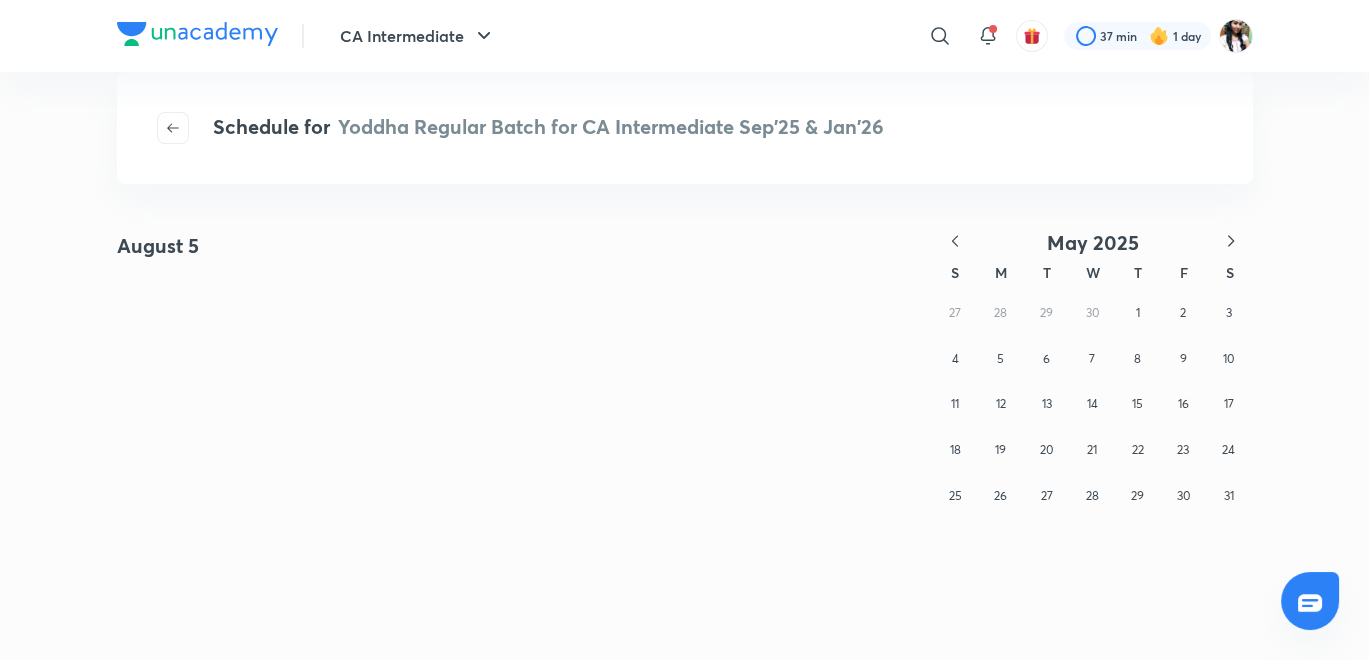 click 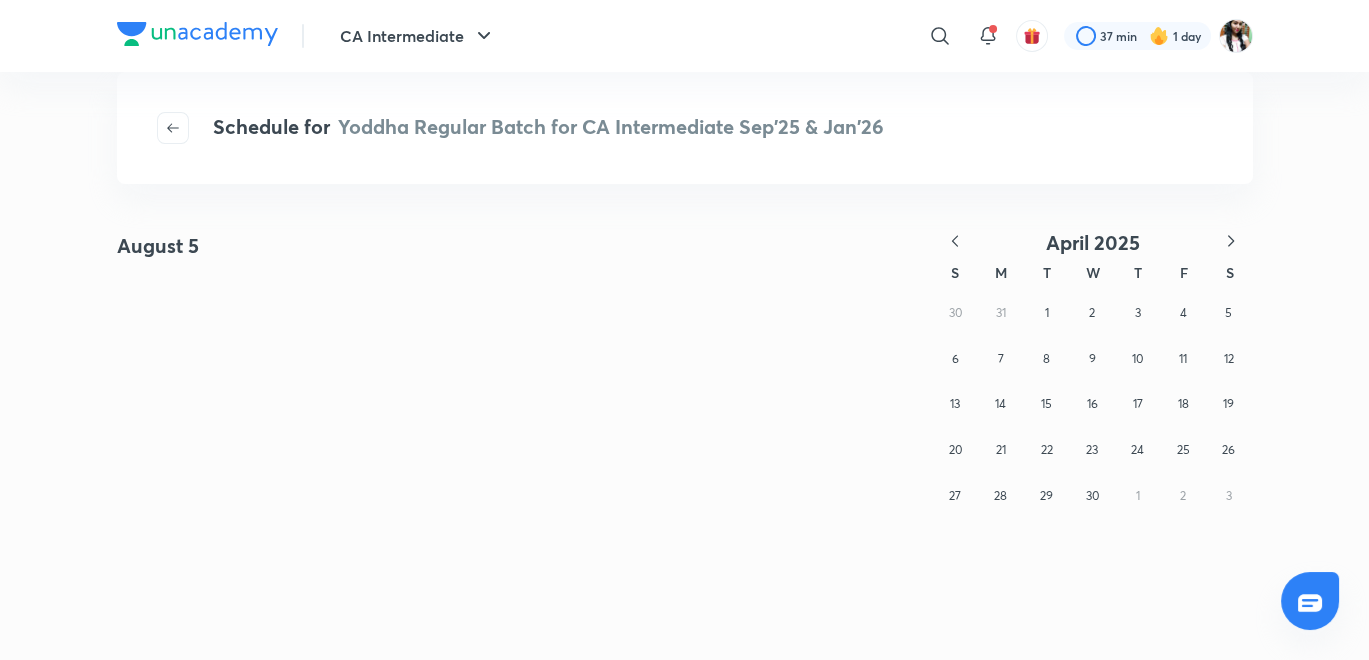 click 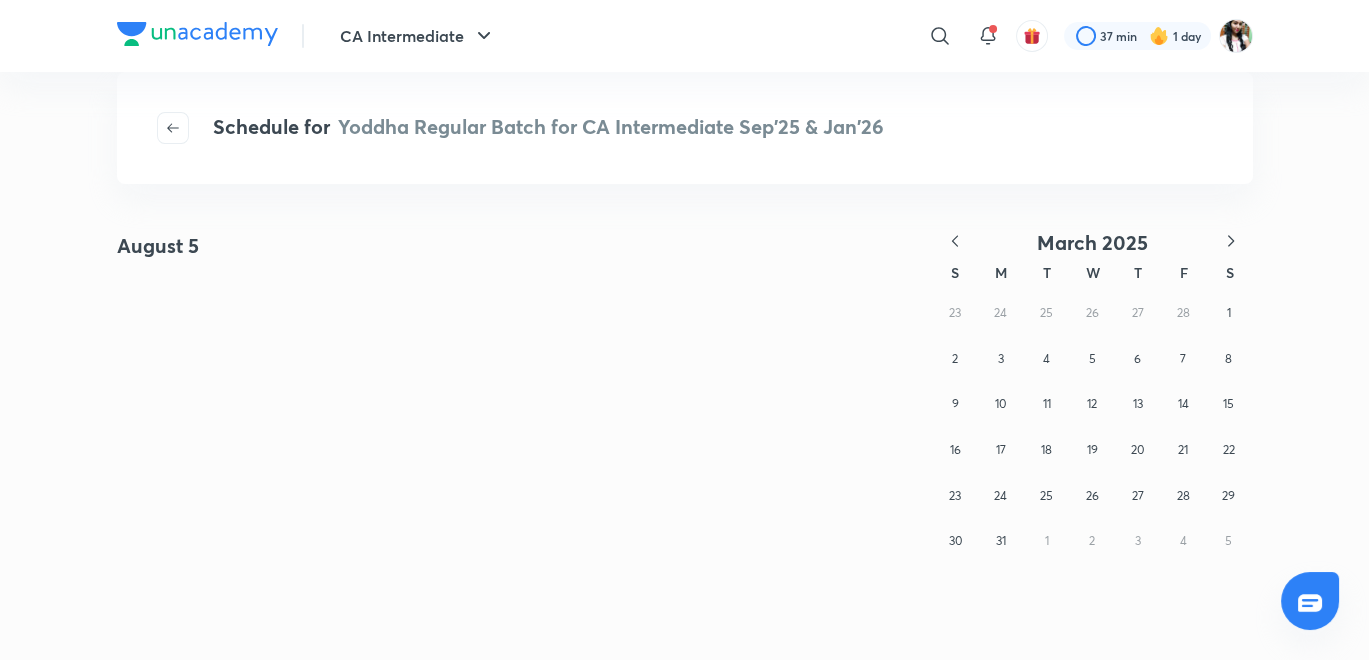 click 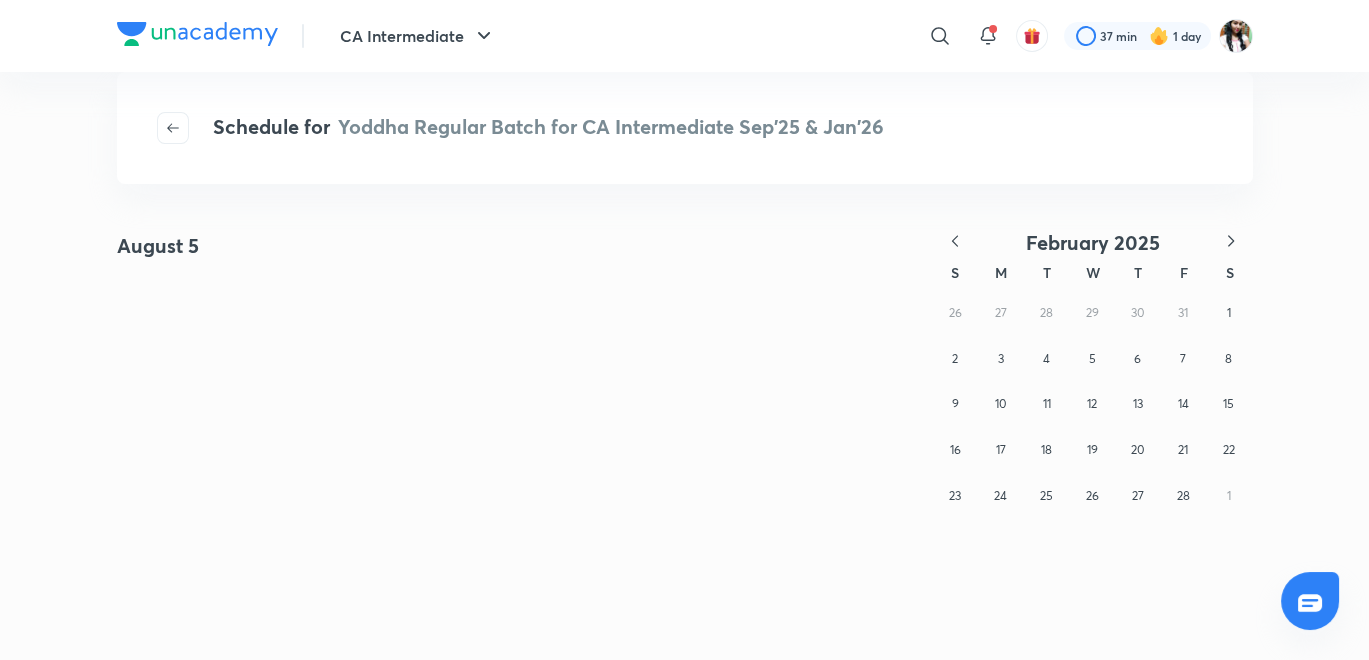 click 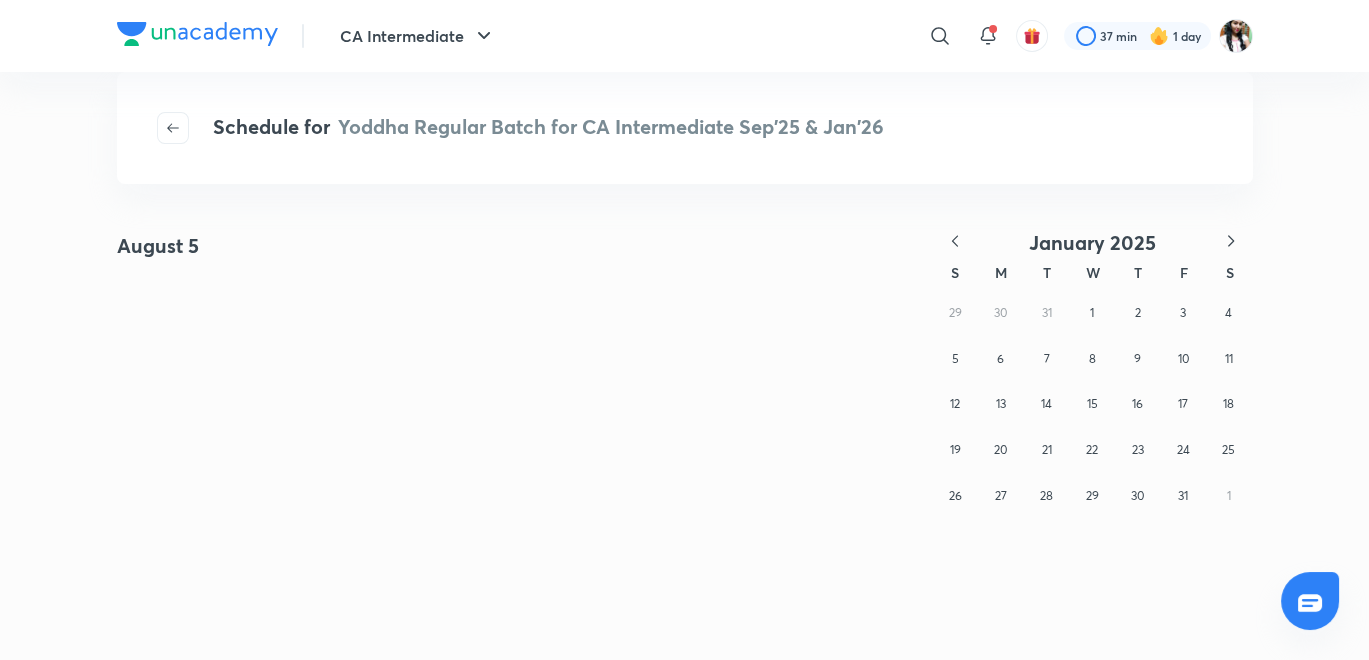 click 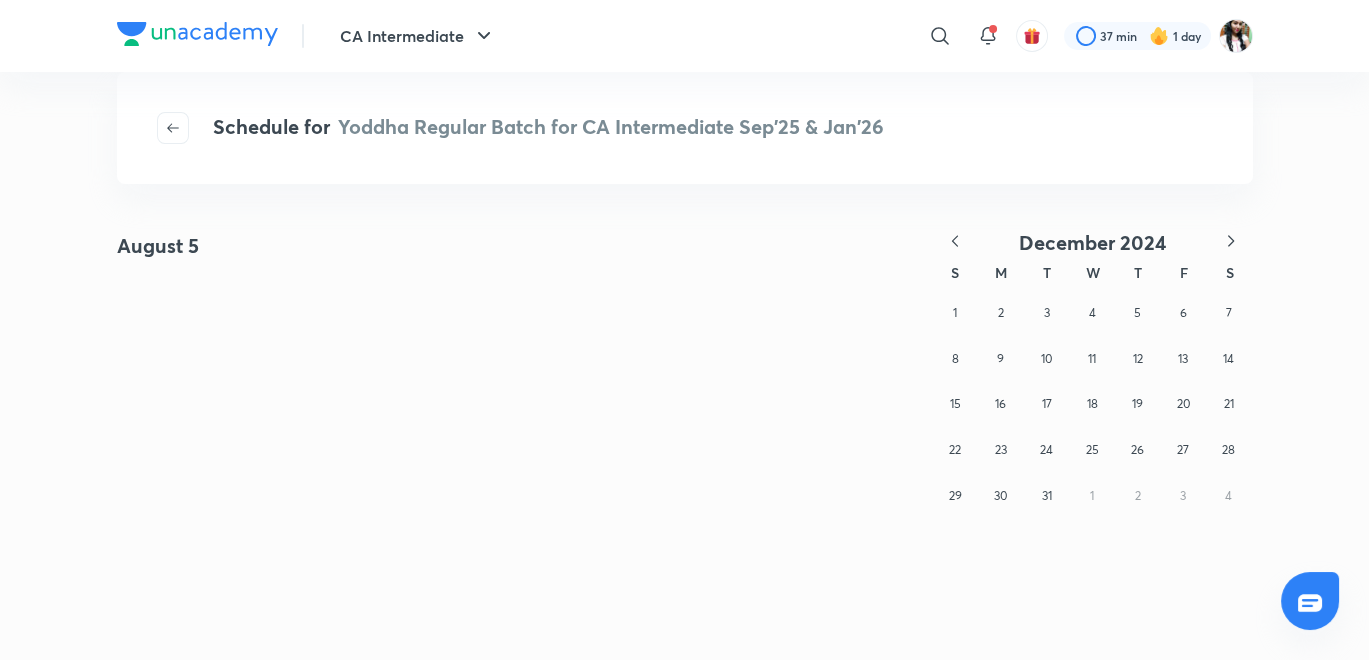 click 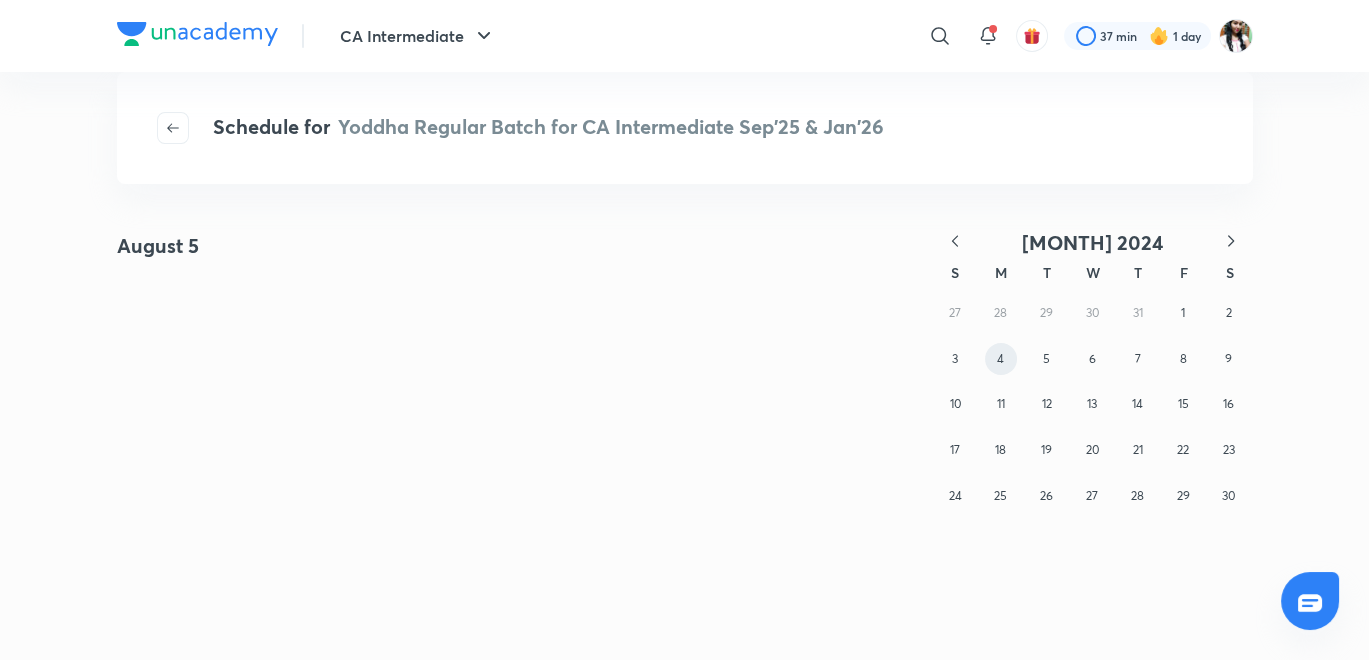 click on "4" at bounding box center (1000, 358) 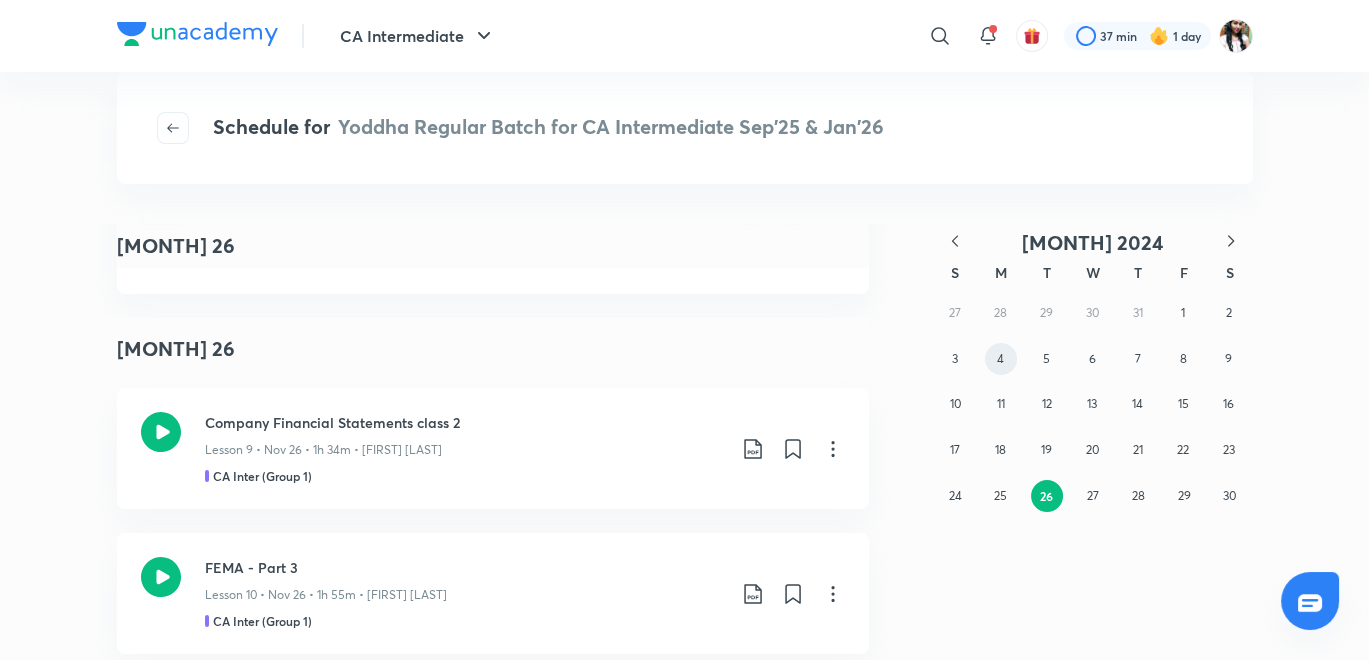 scroll, scrollTop: 7222, scrollLeft: 0, axis: vertical 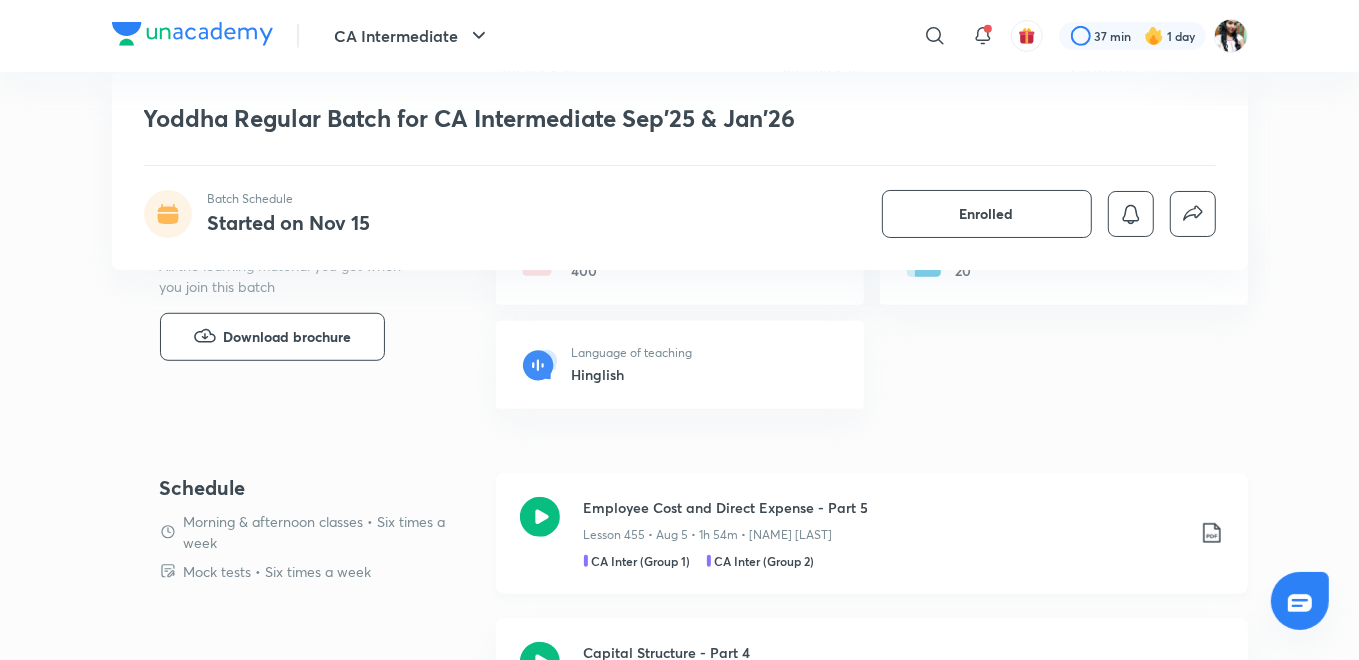 click on "Employee Cost and Direct Expense - Part 5" at bounding box center [884, 507] 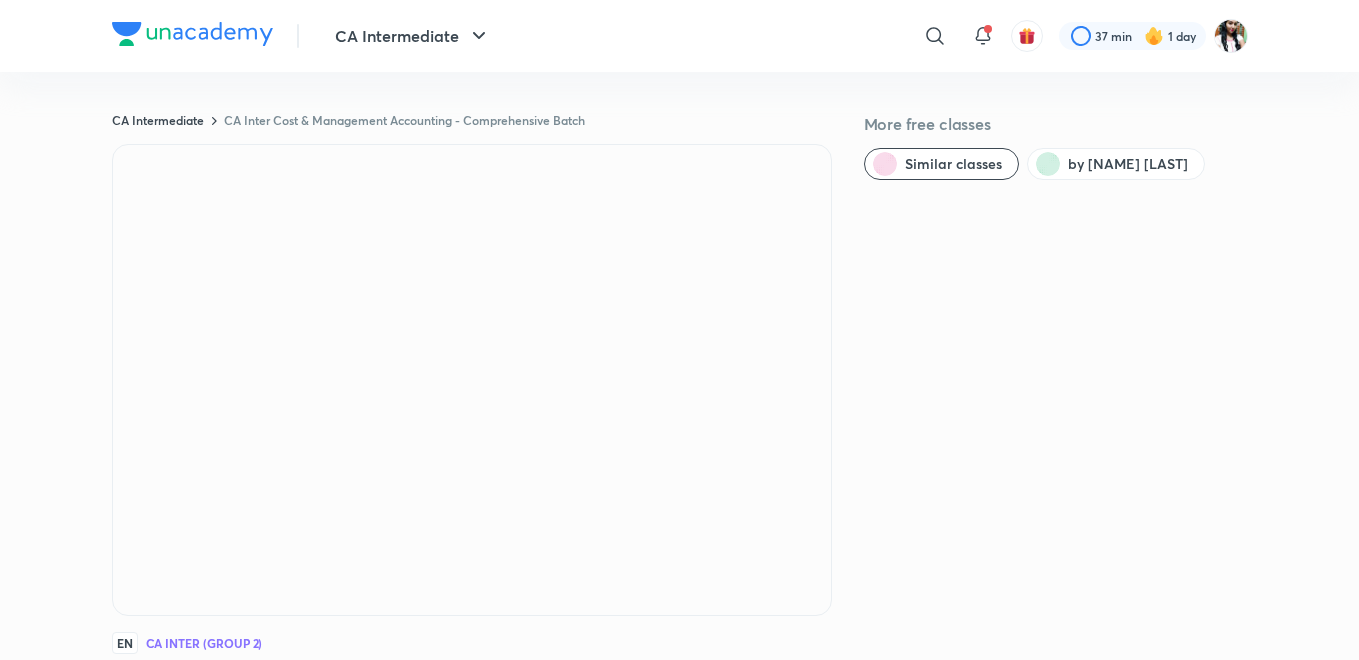 scroll, scrollTop: 0, scrollLeft: 0, axis: both 